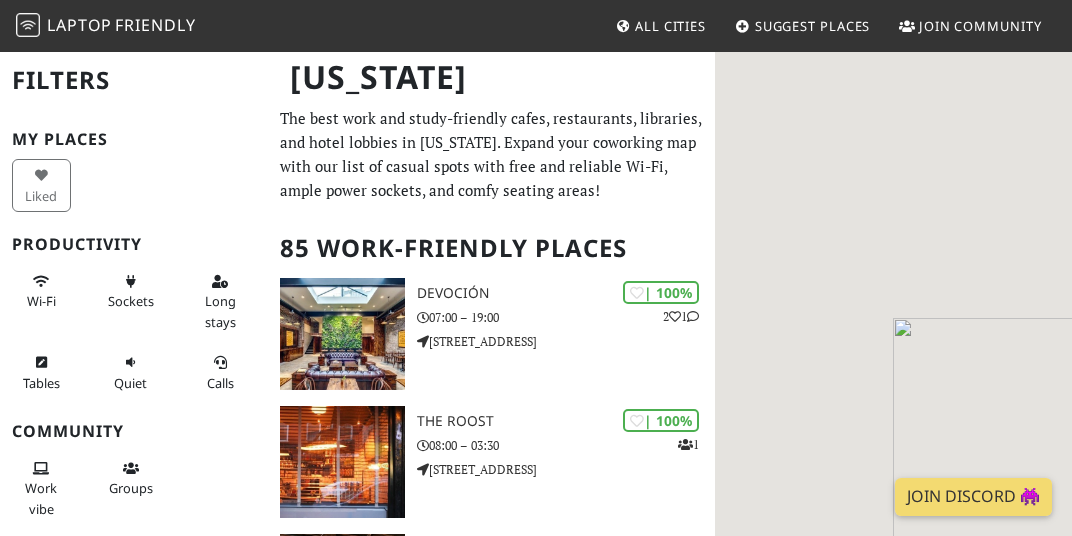 scroll, scrollTop: 0, scrollLeft: 0, axis: both 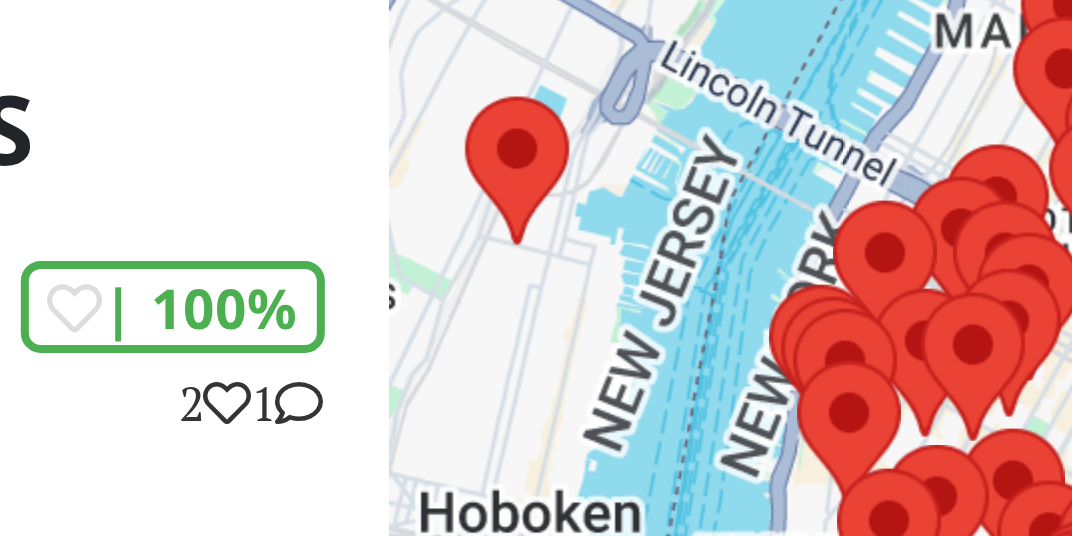 click on "To navigate, press the arrow keys." at bounding box center (893, 318) 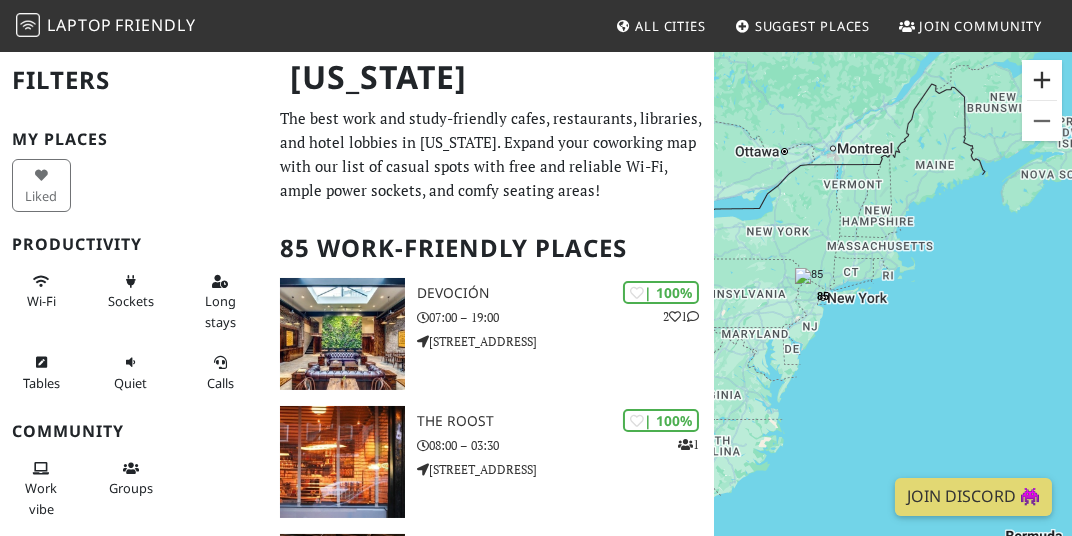 click at bounding box center [1042, 80] 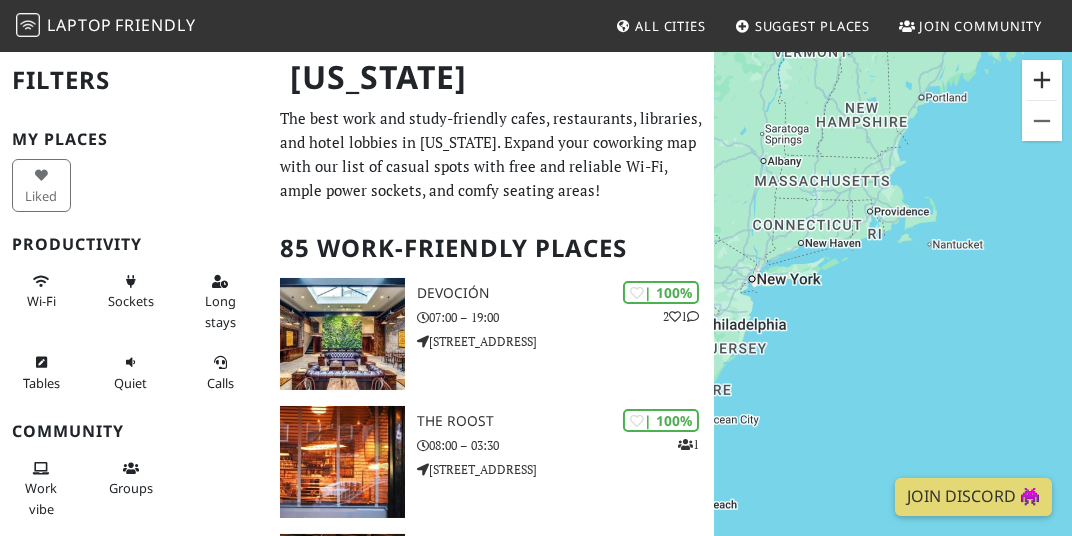 click at bounding box center (1042, 80) 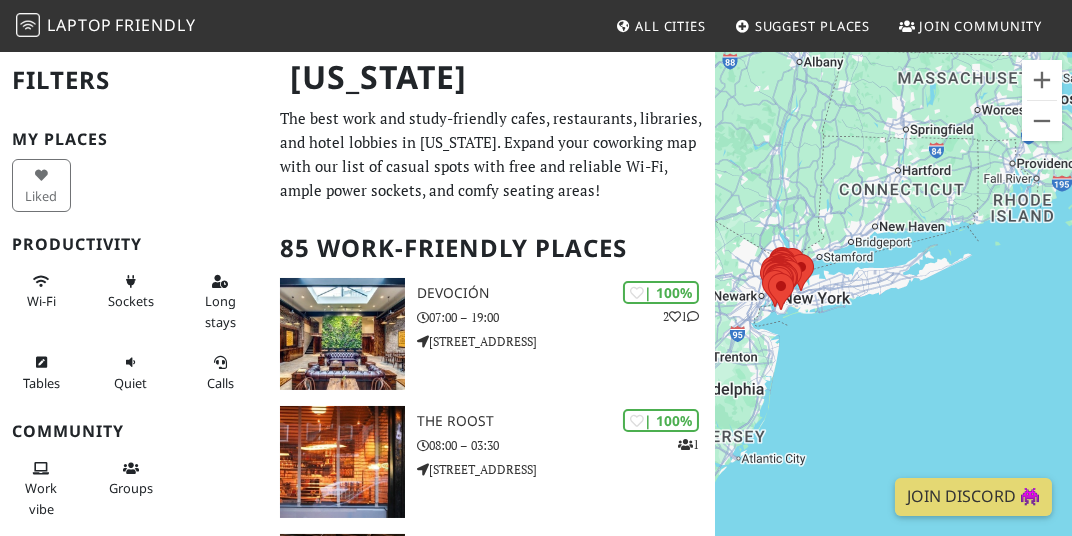 drag, startPoint x: 793, startPoint y: 199, endPoint x: 952, endPoint y: 269, distance: 173.72679 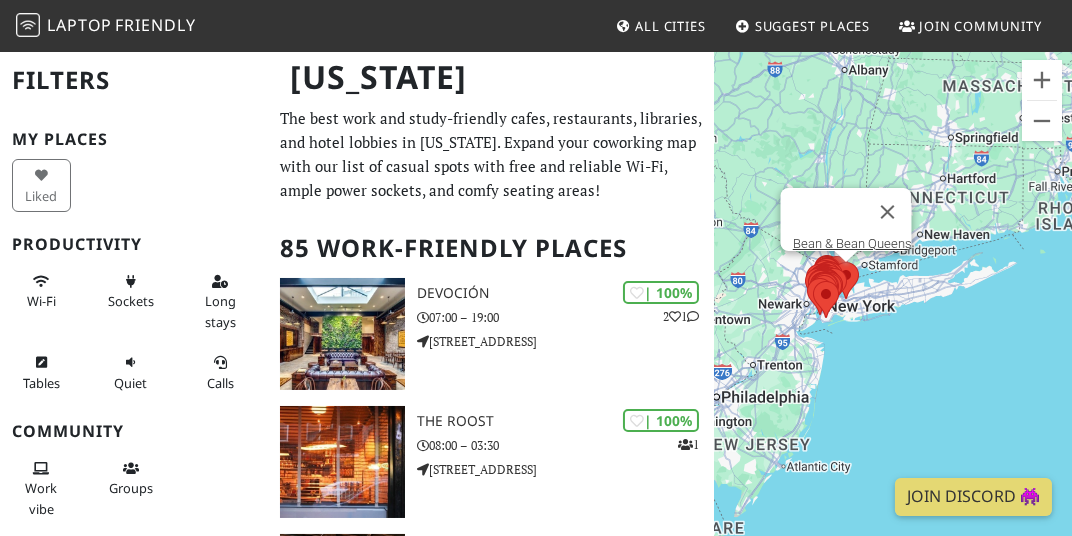 click at bounding box center [846, 280] 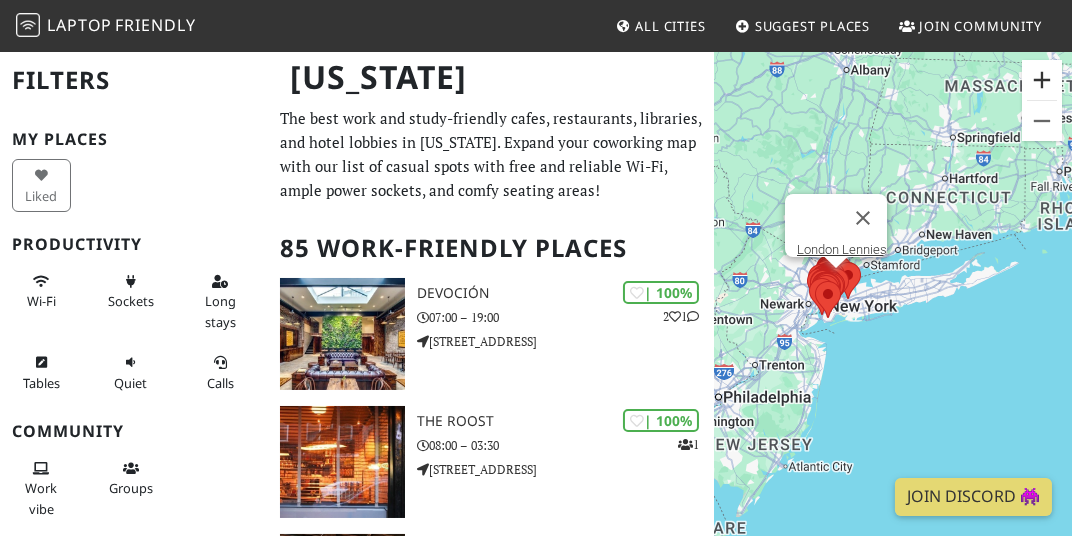 click at bounding box center (1042, 80) 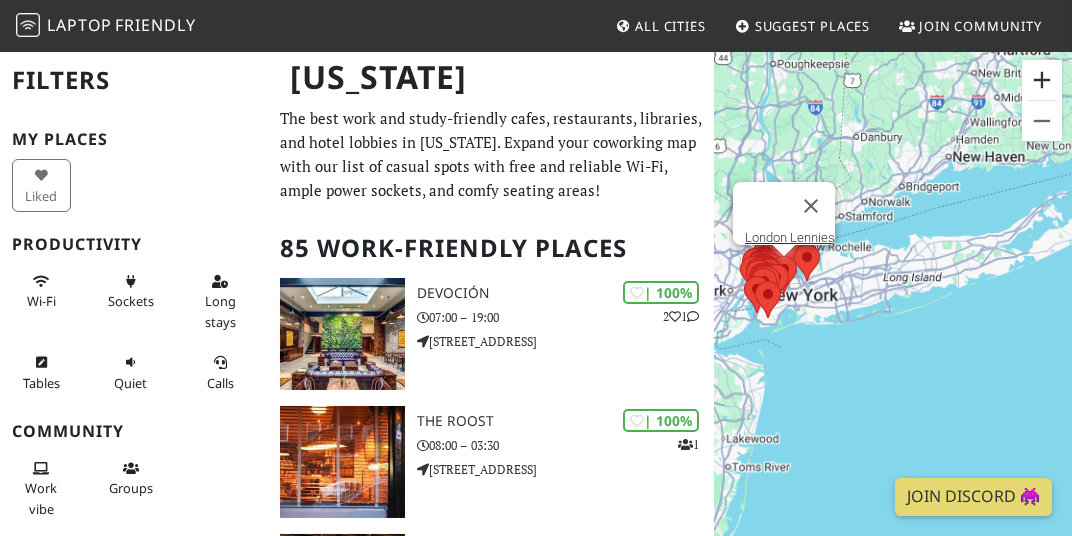click at bounding box center (1042, 80) 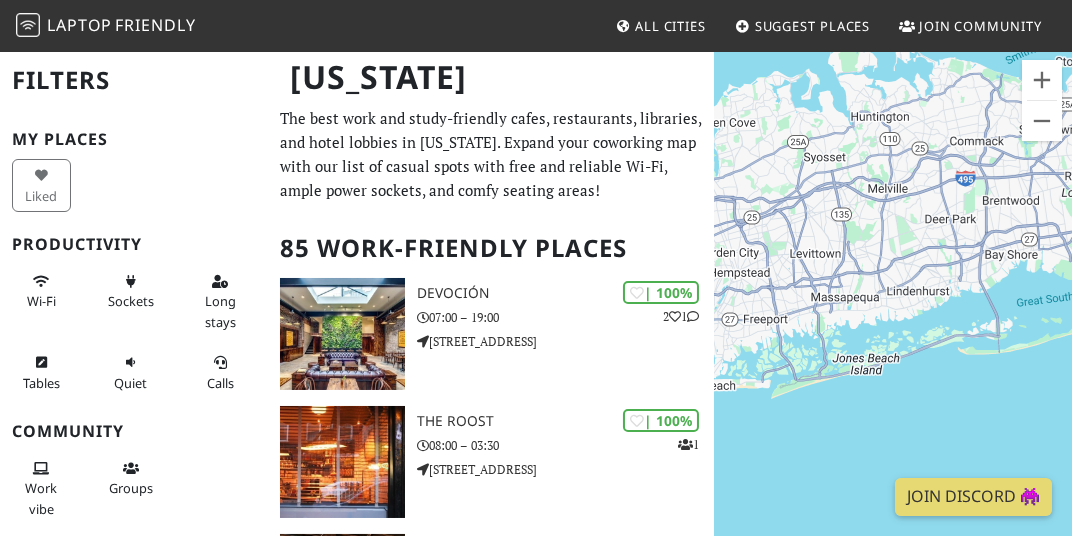 drag, startPoint x: 808, startPoint y: 263, endPoint x: 991, endPoint y: 329, distance: 194.53792 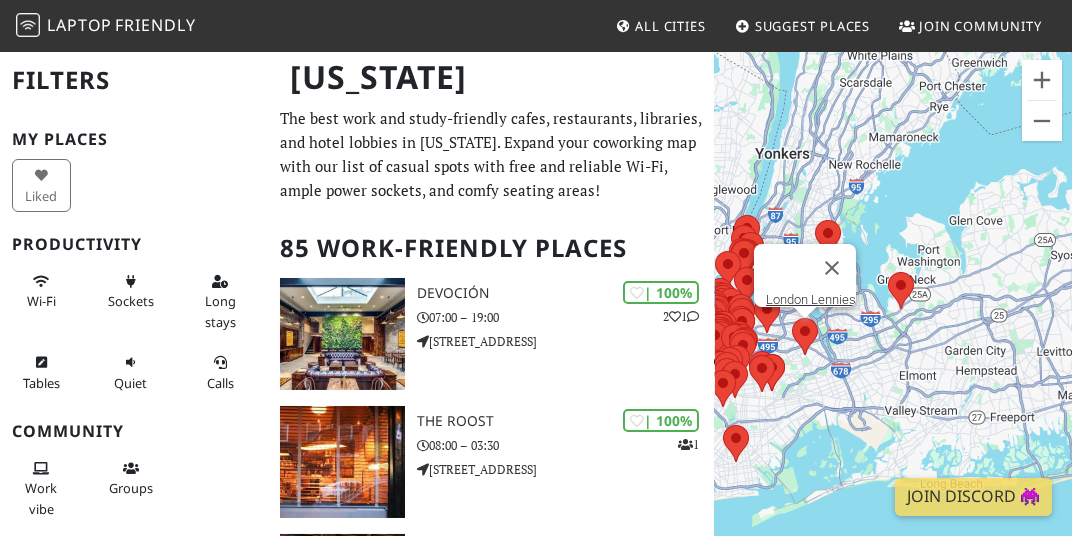 drag, startPoint x: 800, startPoint y: 295, endPoint x: 977, endPoint y: 372, distance: 193.02332 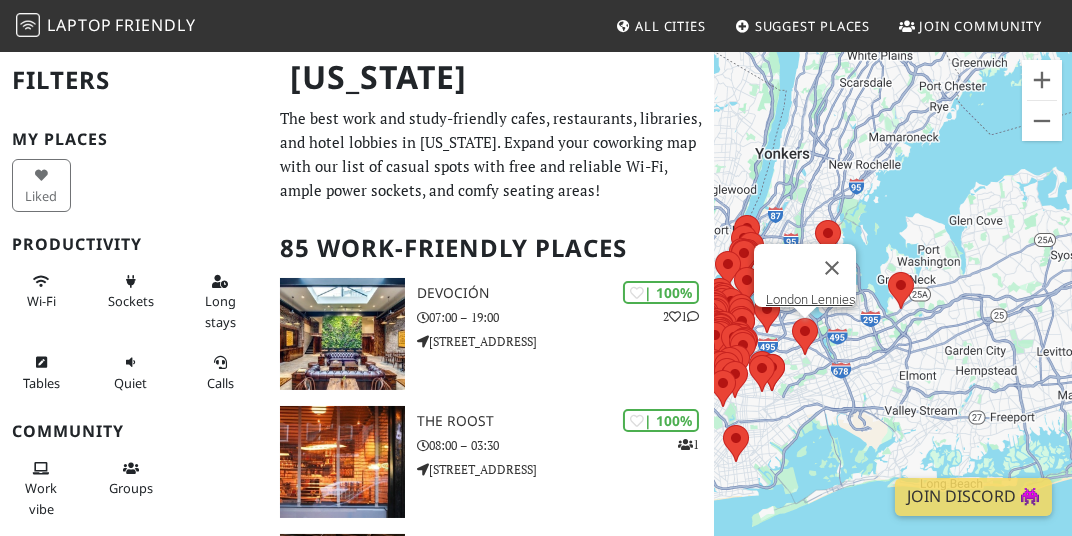 click on "To navigate, press the arrow keys. London Lennies" at bounding box center [893, 318] 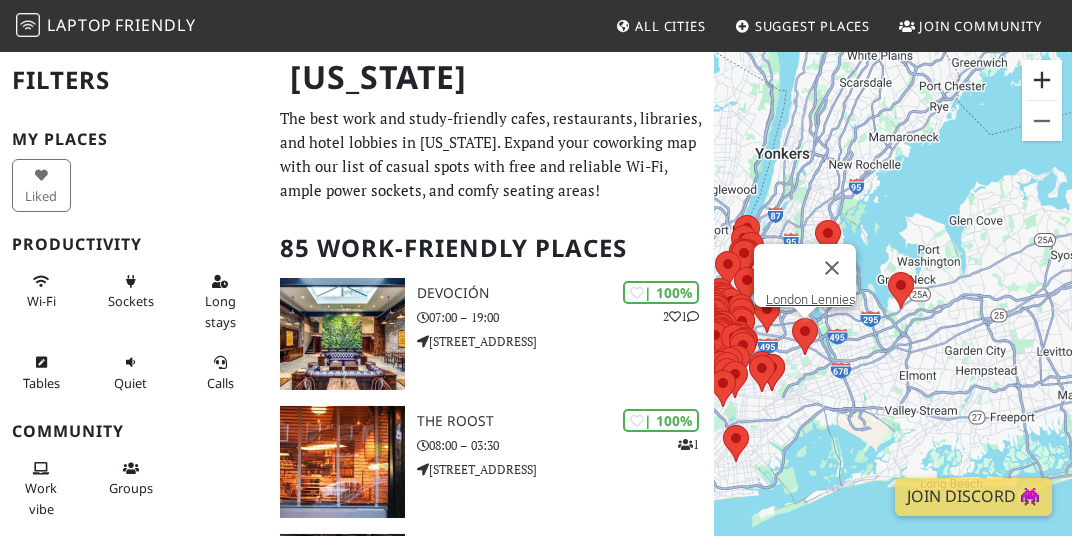 click at bounding box center [1042, 80] 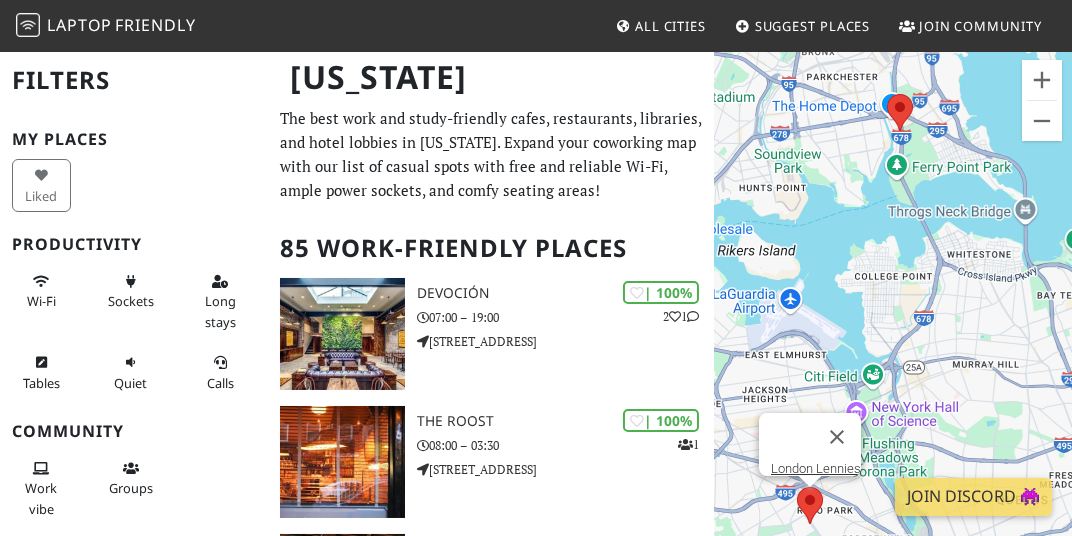 drag, startPoint x: 865, startPoint y: 342, endPoint x: 943, endPoint y: 351, distance: 78.51752 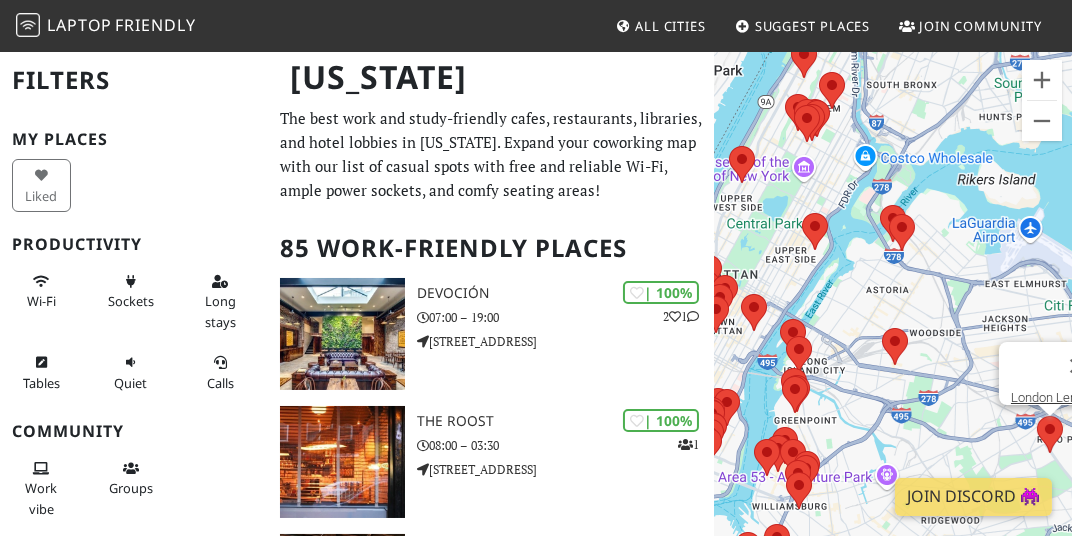 drag, startPoint x: 822, startPoint y: 342, endPoint x: 847, endPoint y: 265, distance: 80.95678 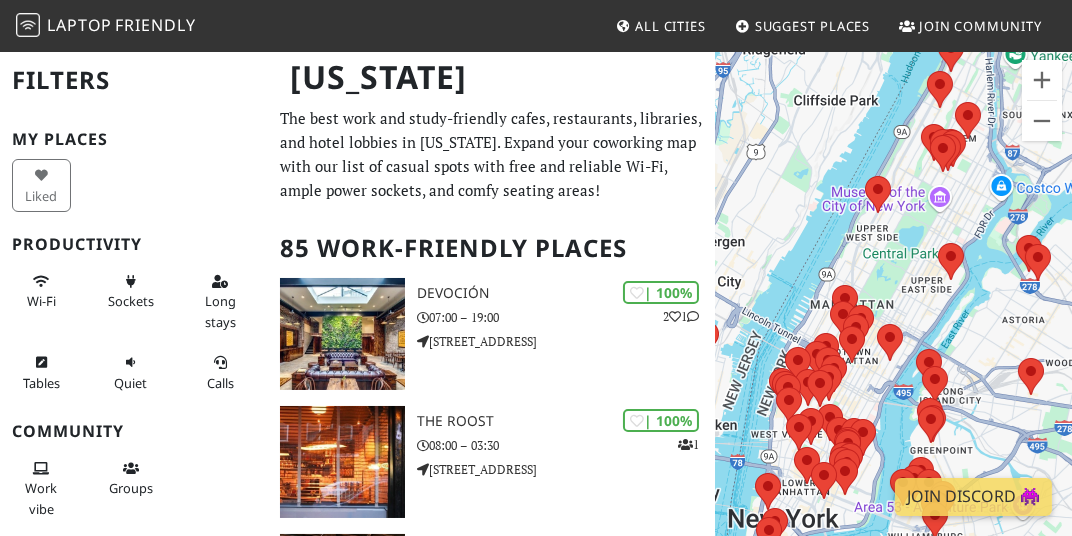 drag, startPoint x: 776, startPoint y: 272, endPoint x: 914, endPoint y: 303, distance: 141.43903 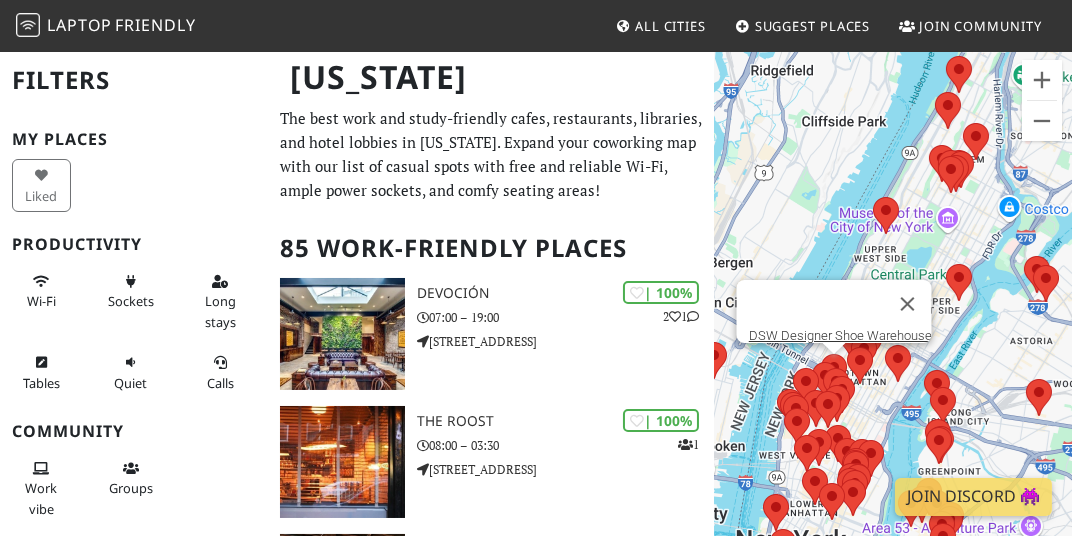 click on "To navigate, press the arrow keys. London Lennies DSW Designer Shoe Warehouse" at bounding box center [893, 318] 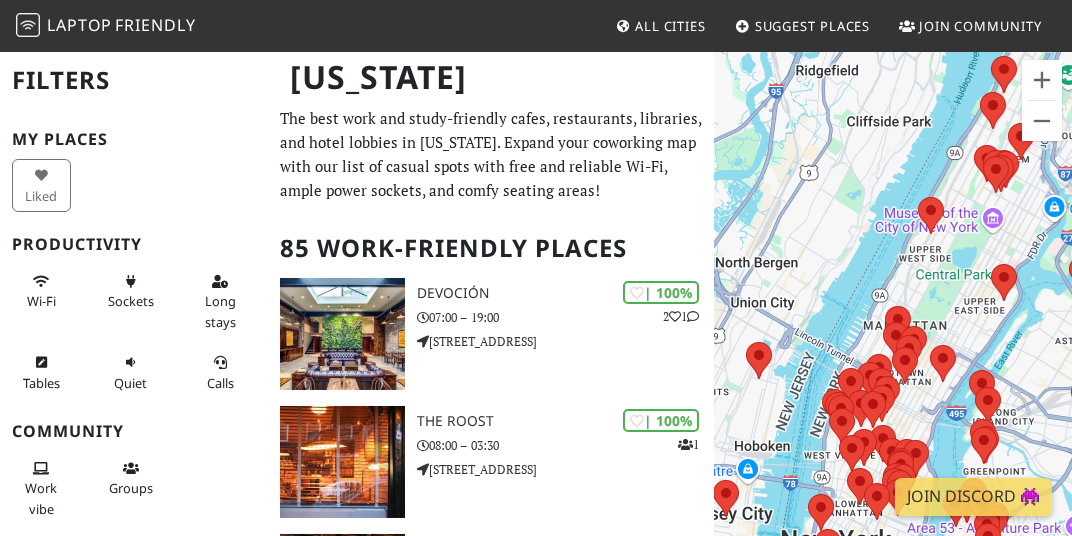 click on "To navigate, press the arrow keys. London Lennies" at bounding box center (893, 318) 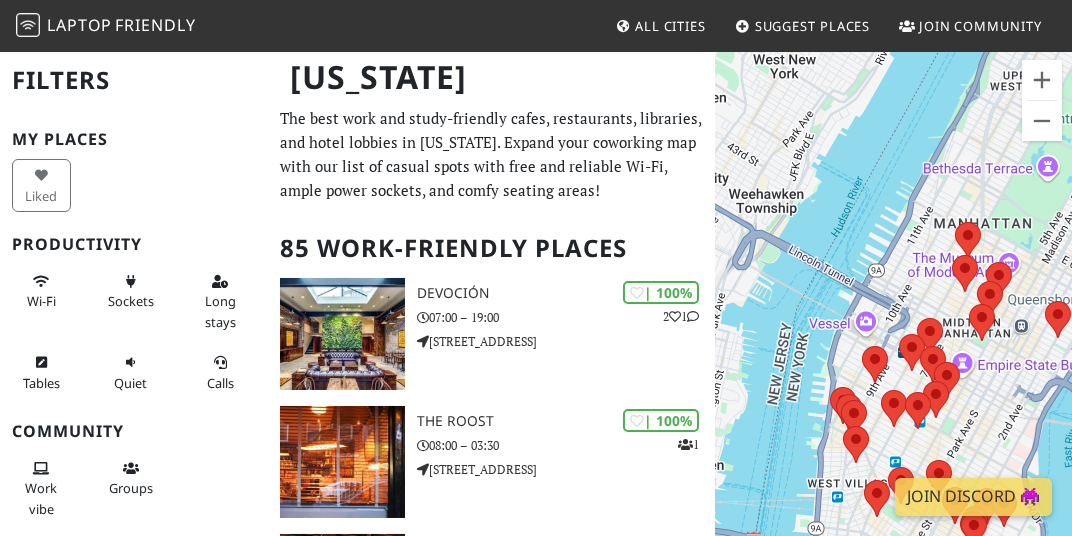 drag, startPoint x: 935, startPoint y: 382, endPoint x: 916, endPoint y: 295, distance: 89.050545 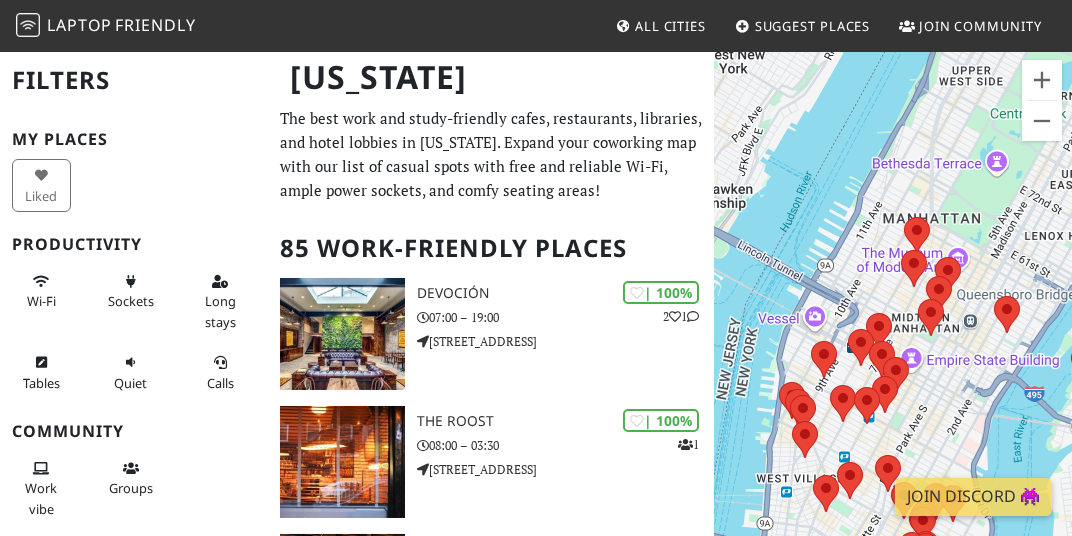 click on "To navigate, press the arrow keys. London Lennies" at bounding box center [893, 318] 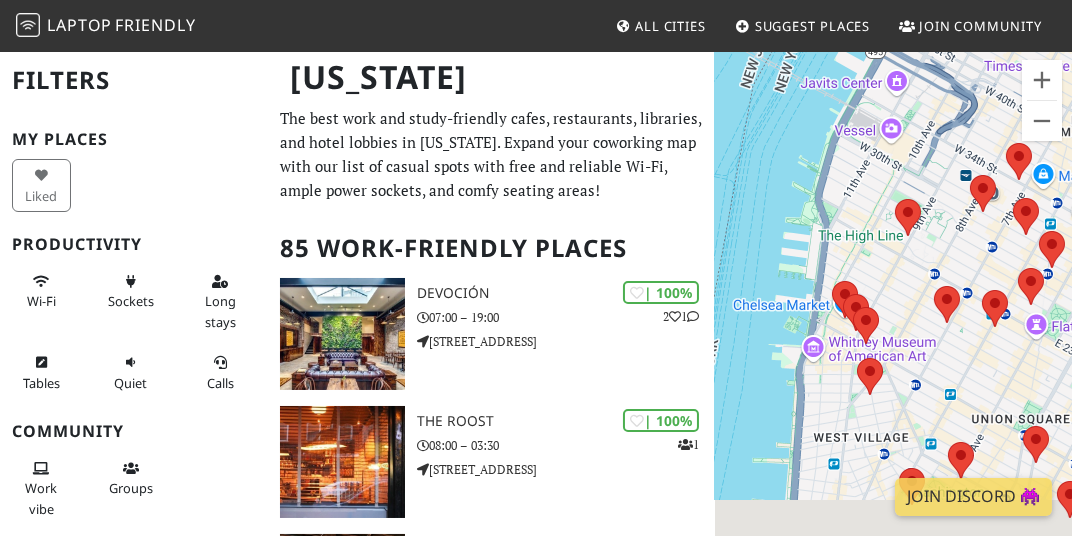 drag, startPoint x: 816, startPoint y: 474, endPoint x: 914, endPoint y: 231, distance: 262.01718 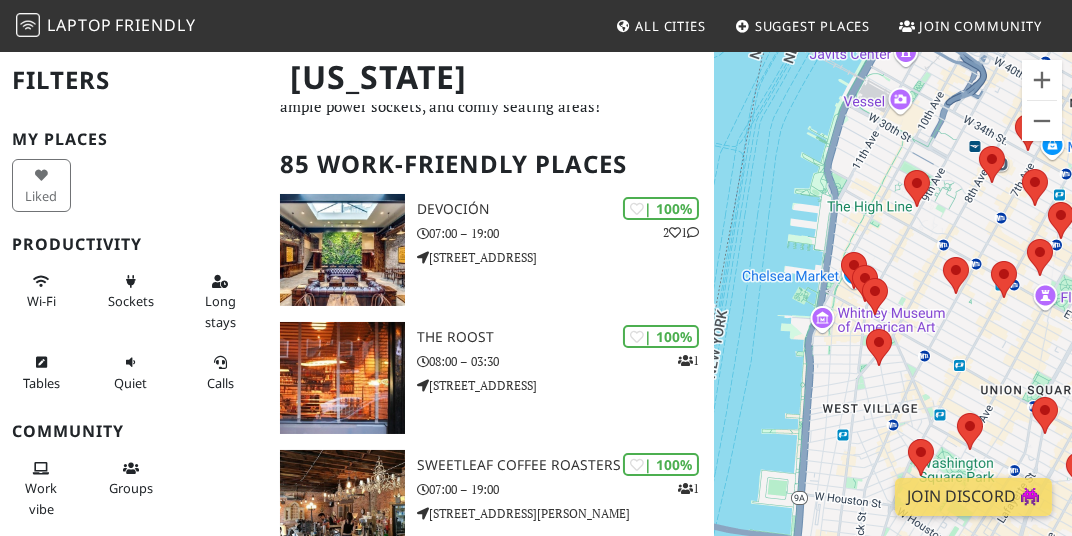 scroll, scrollTop: 224, scrollLeft: 0, axis: vertical 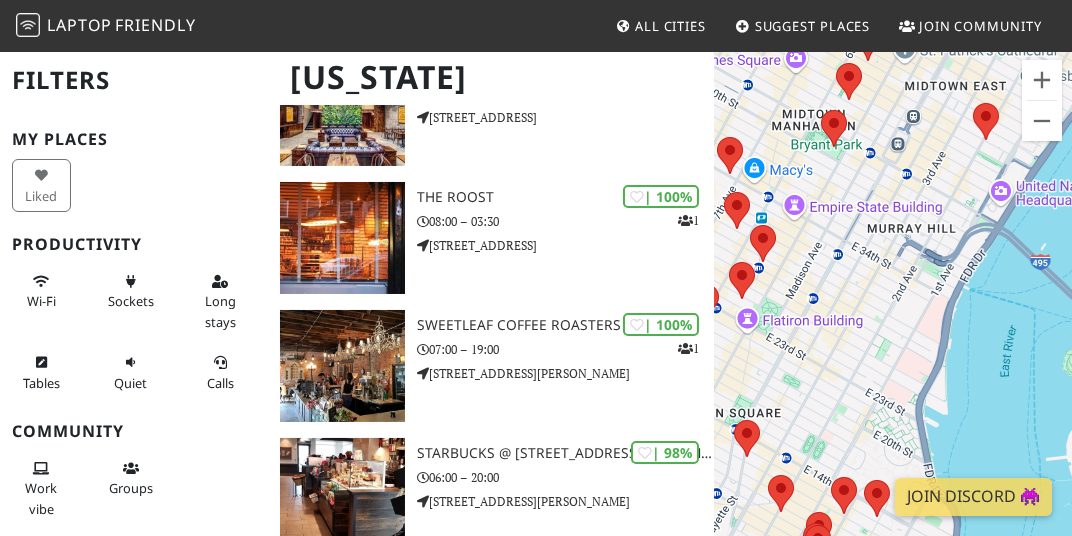 drag, startPoint x: 800, startPoint y: 306, endPoint x: 1013, endPoint y: 369, distance: 222.12158 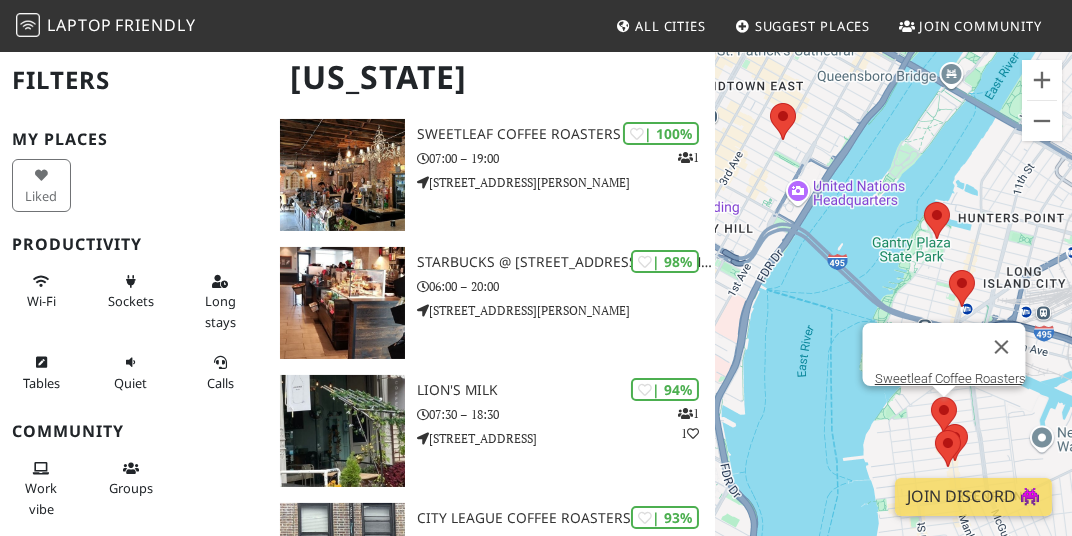 scroll, scrollTop: 450, scrollLeft: 0, axis: vertical 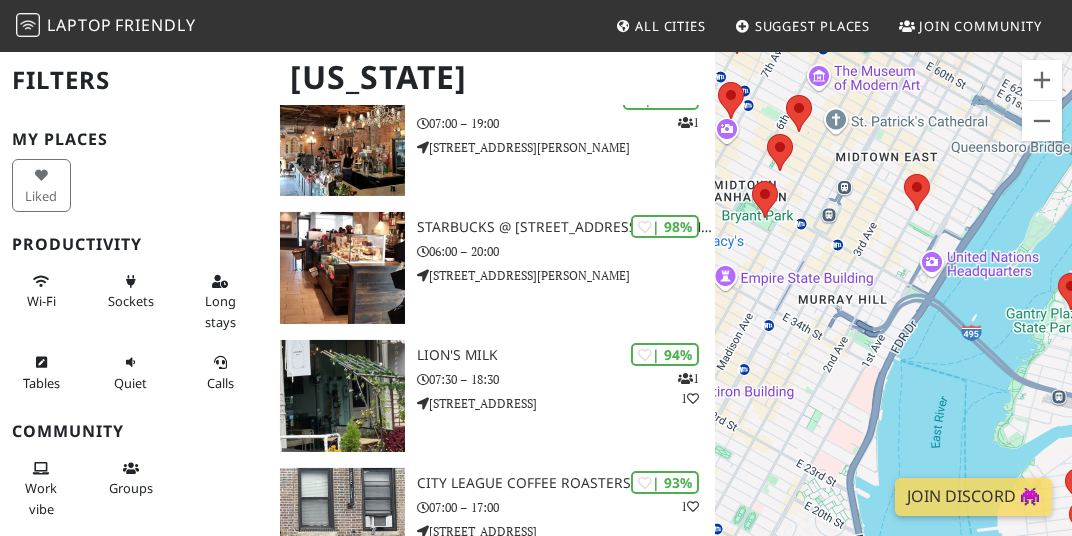 drag, startPoint x: 986, startPoint y: 371, endPoint x: 1067, endPoint y: 412, distance: 90.78546 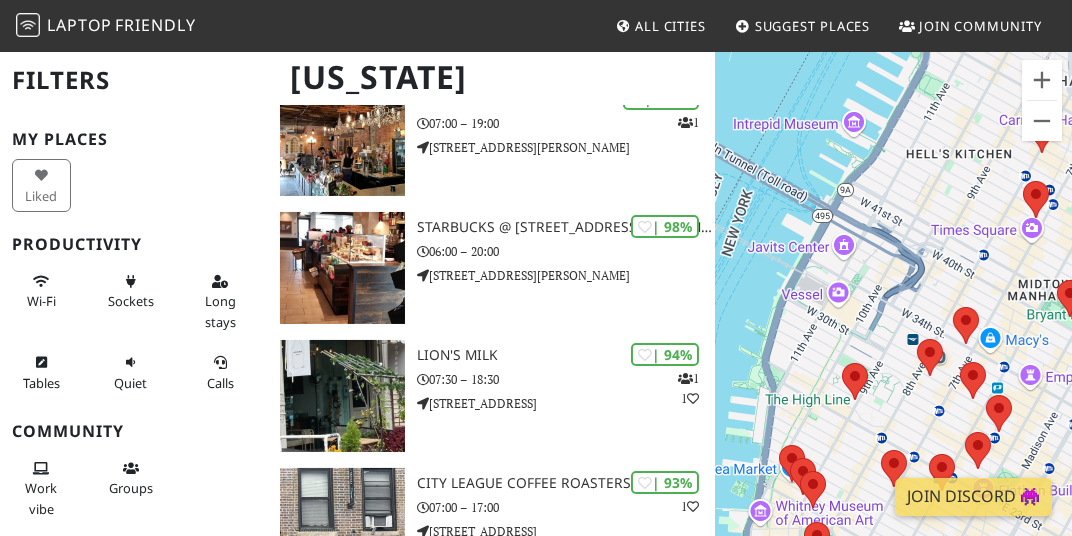 drag, startPoint x: 925, startPoint y: 332, endPoint x: 947, endPoint y: 155, distance: 178.36198 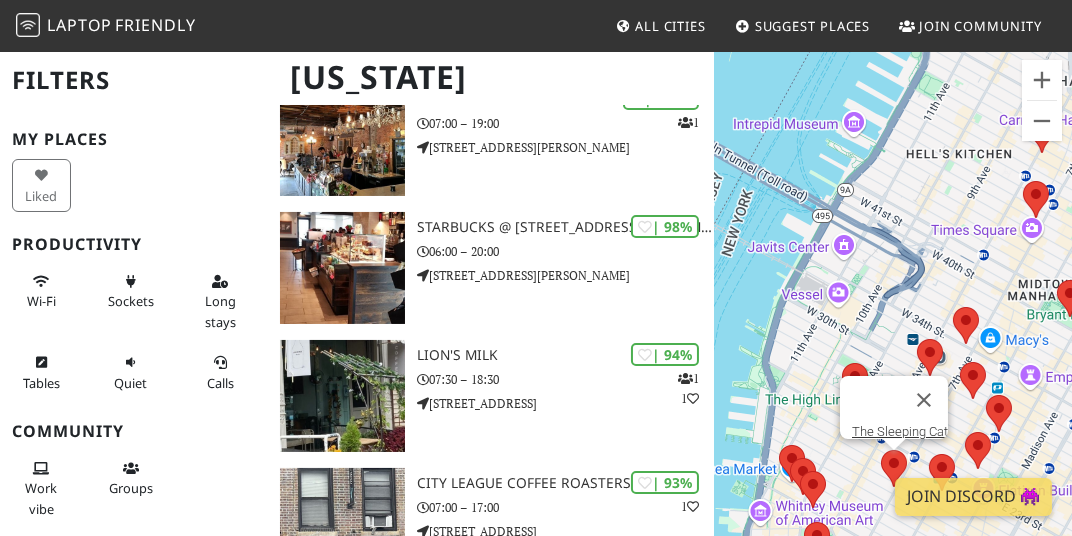click at bounding box center [894, 468] 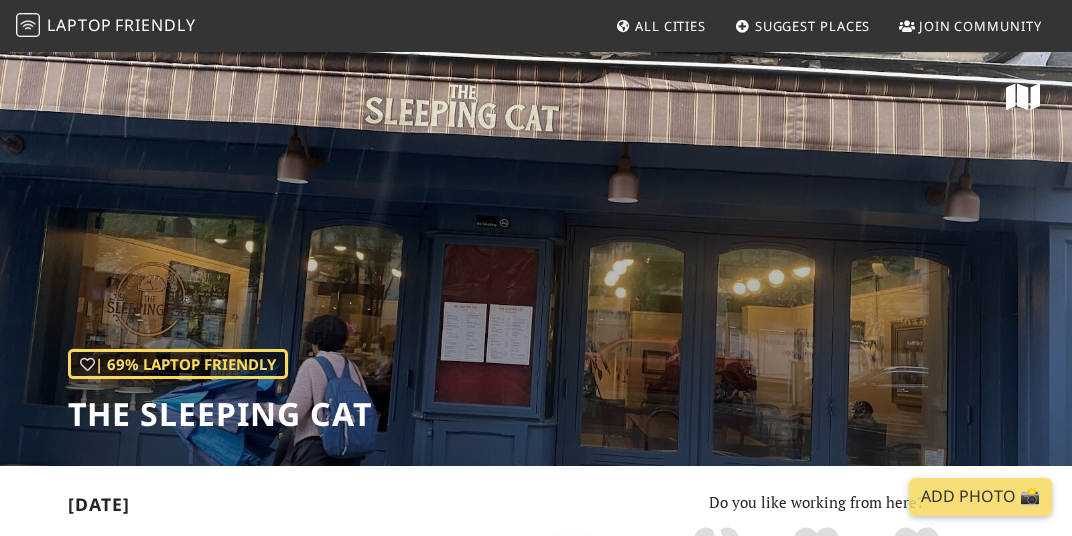 scroll, scrollTop: 0, scrollLeft: 0, axis: both 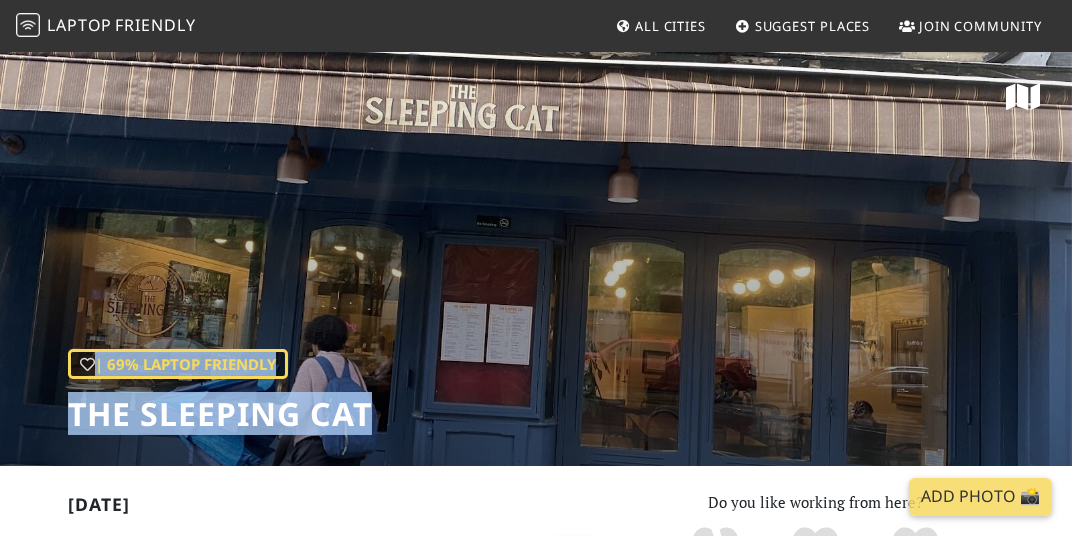 click on "| 69% Laptop Friendly
The Sleeping Cat" at bounding box center [536, 258] 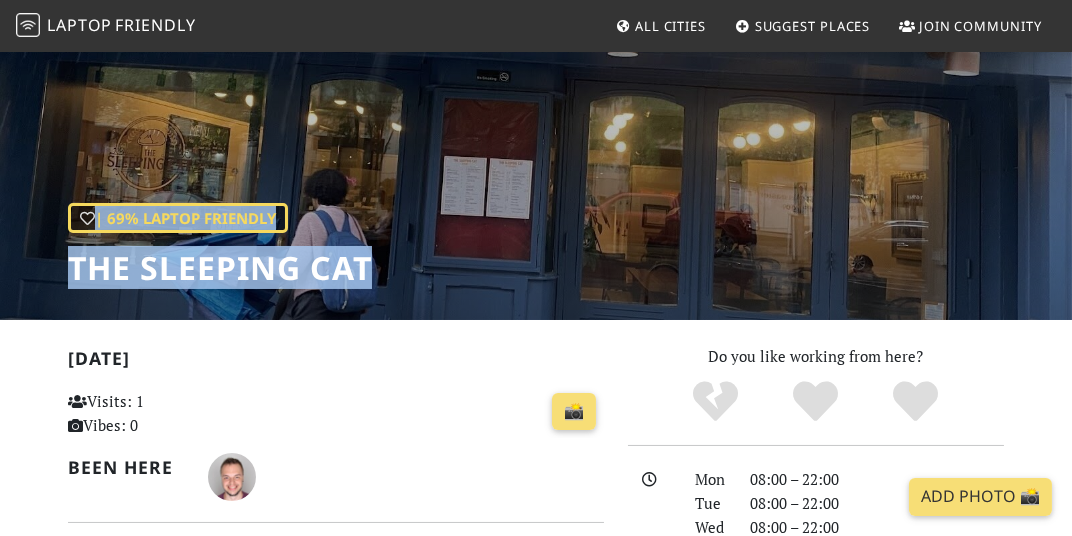 scroll, scrollTop: 118, scrollLeft: 0, axis: vertical 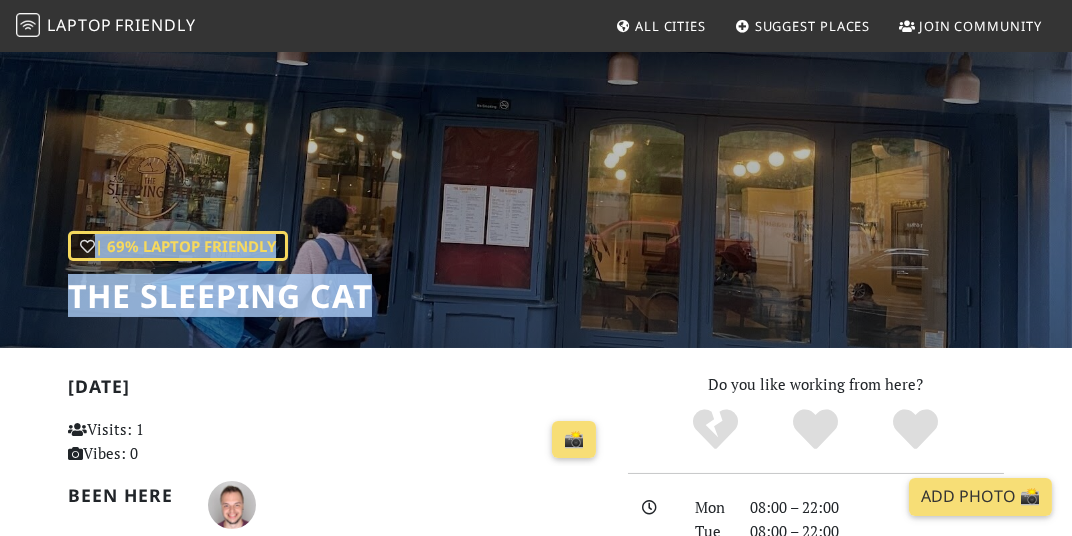 click on "| 69% Laptop Friendly
The Sleeping Cat" at bounding box center [536, 140] 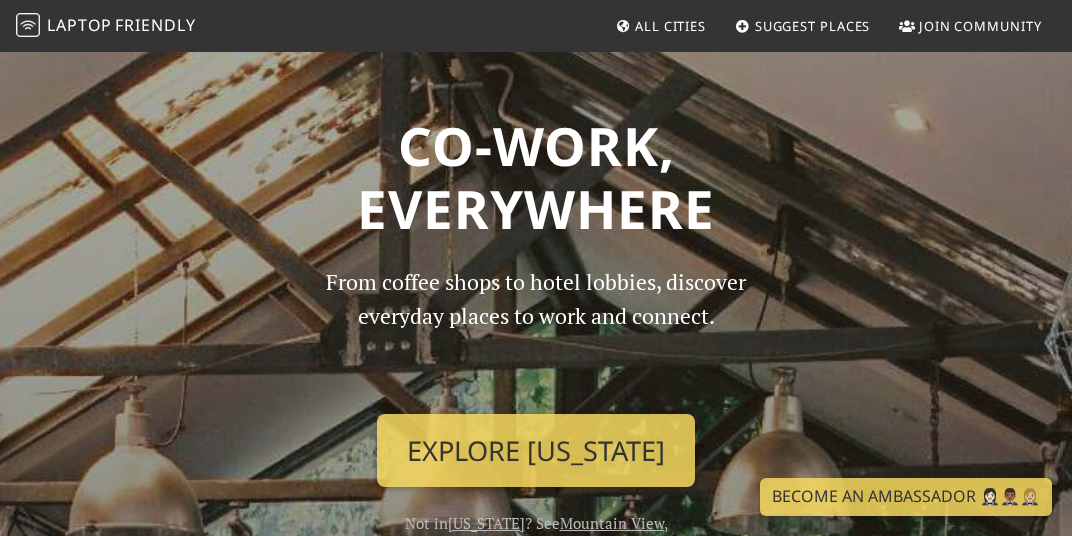 scroll, scrollTop: 0, scrollLeft: 0, axis: both 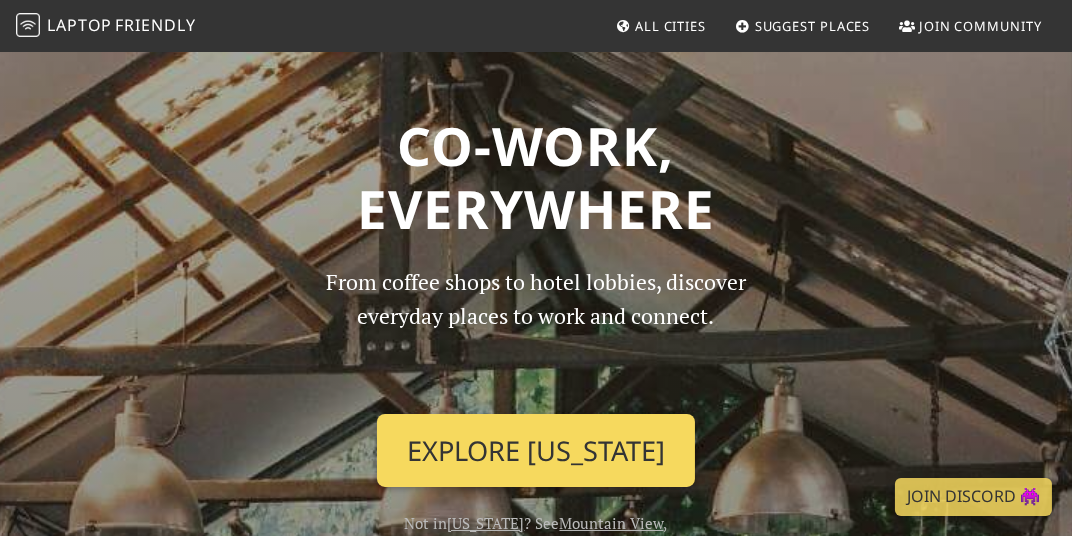 click on "Explore [US_STATE]" at bounding box center (536, 451) 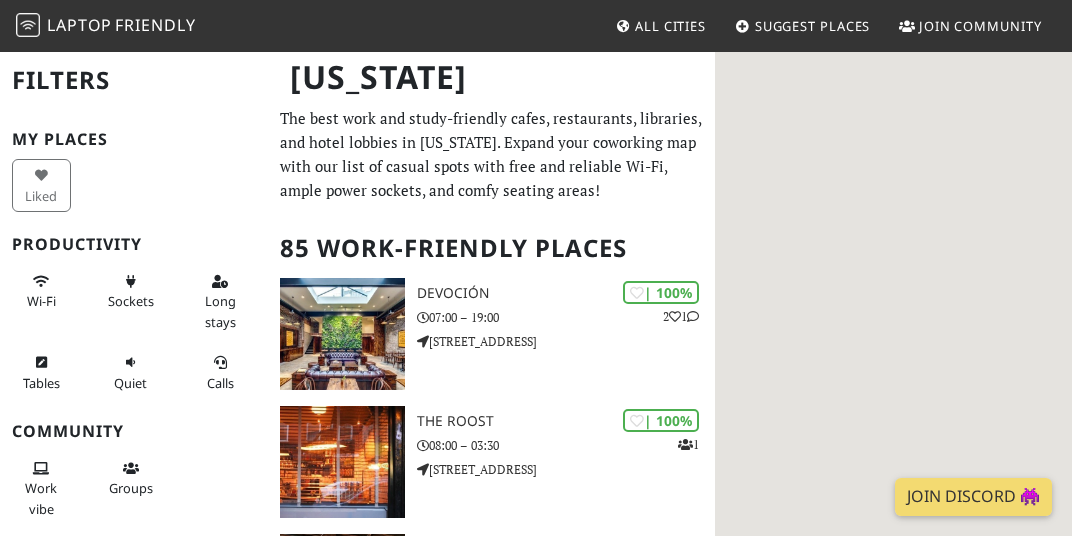 scroll, scrollTop: 0, scrollLeft: 0, axis: both 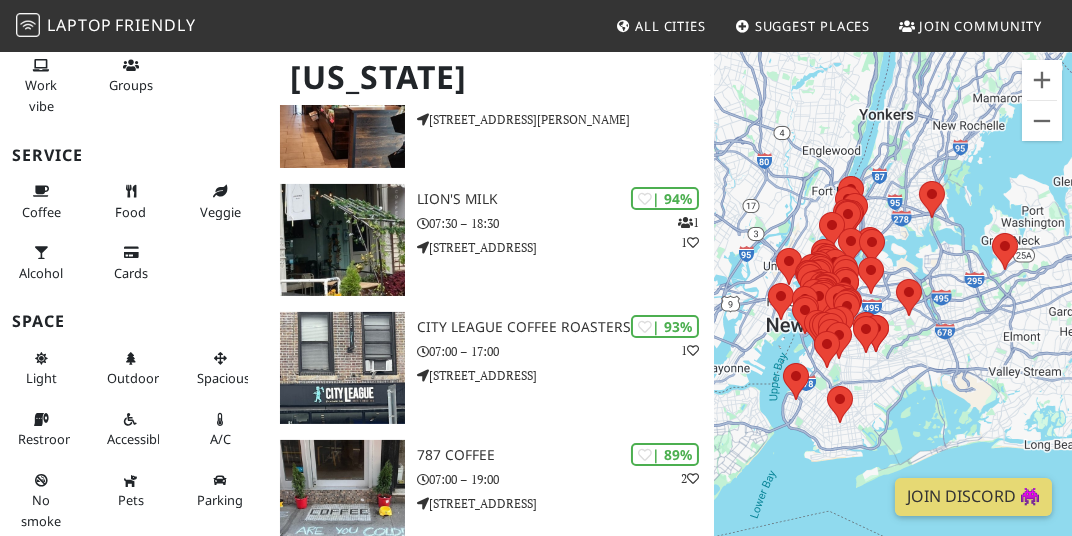 click on "Outdoor" at bounding box center [130, 368] 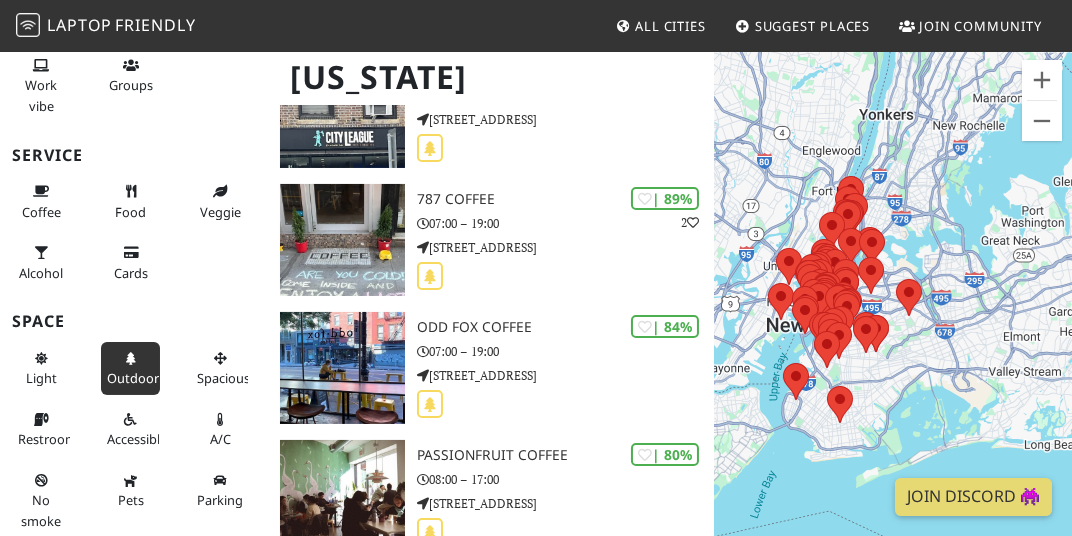 click on "Outdoor" at bounding box center (130, 368) 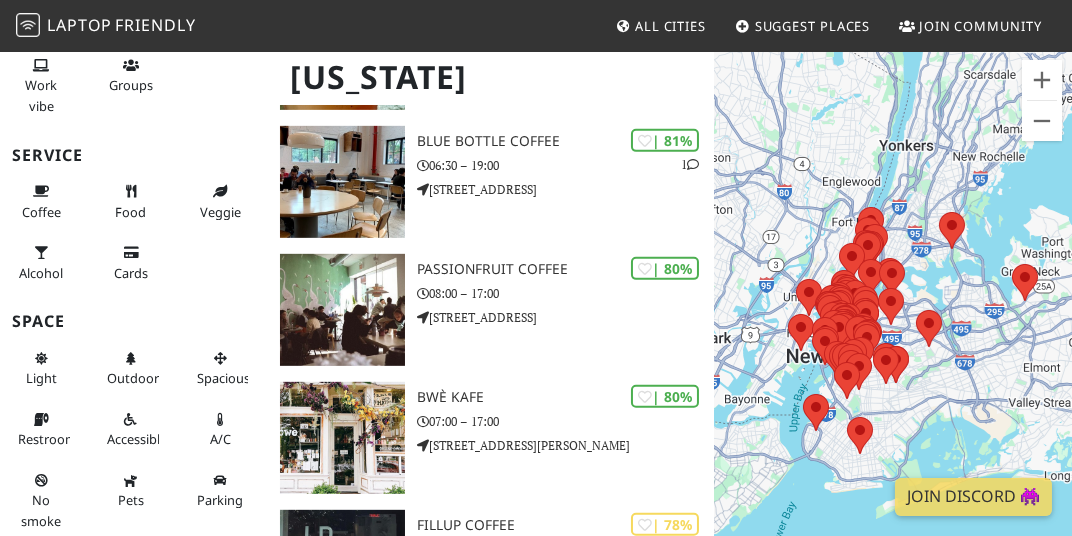 scroll, scrollTop: 1947, scrollLeft: 0, axis: vertical 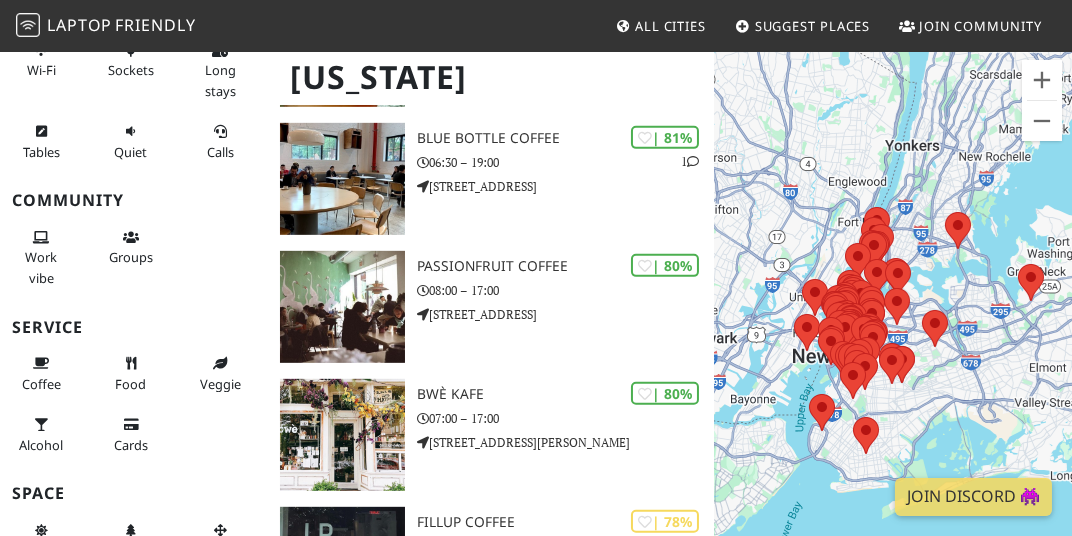 click on "To navigate, press the arrow keys." at bounding box center (893, 318) 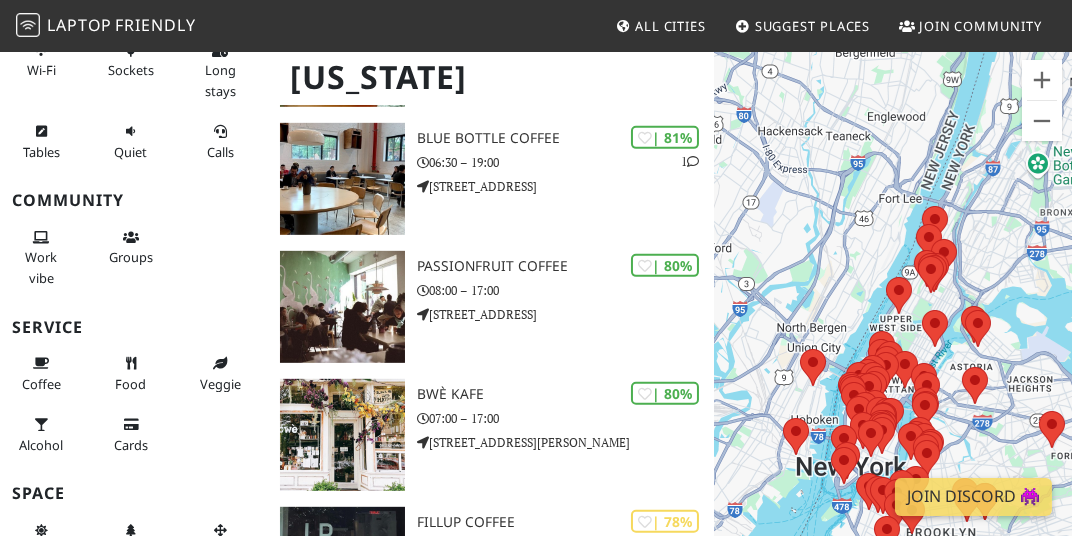 click on "To navigate, press the arrow keys." at bounding box center (893, 318) 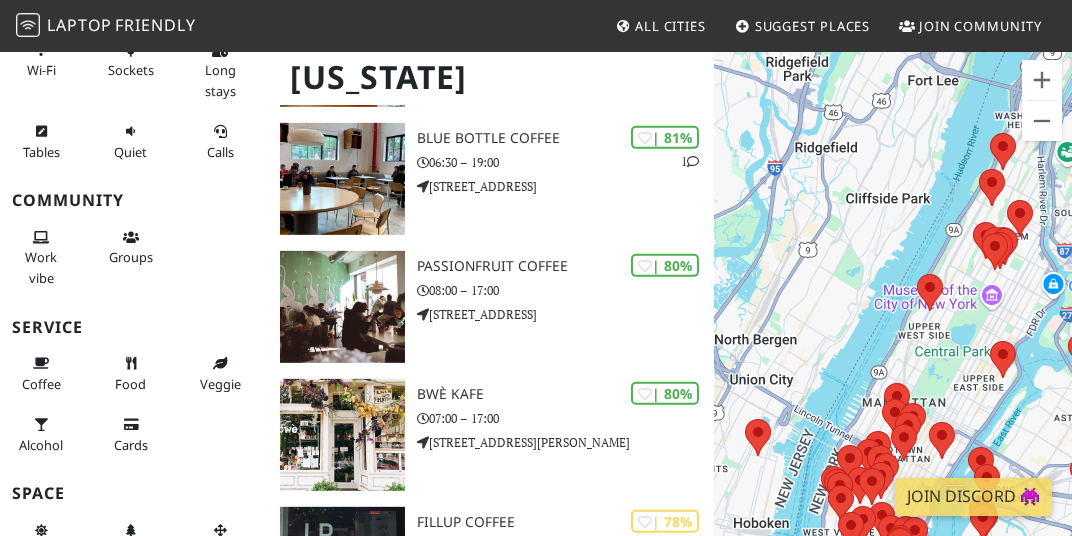 click on "To navigate, press the arrow keys." at bounding box center [893, 318] 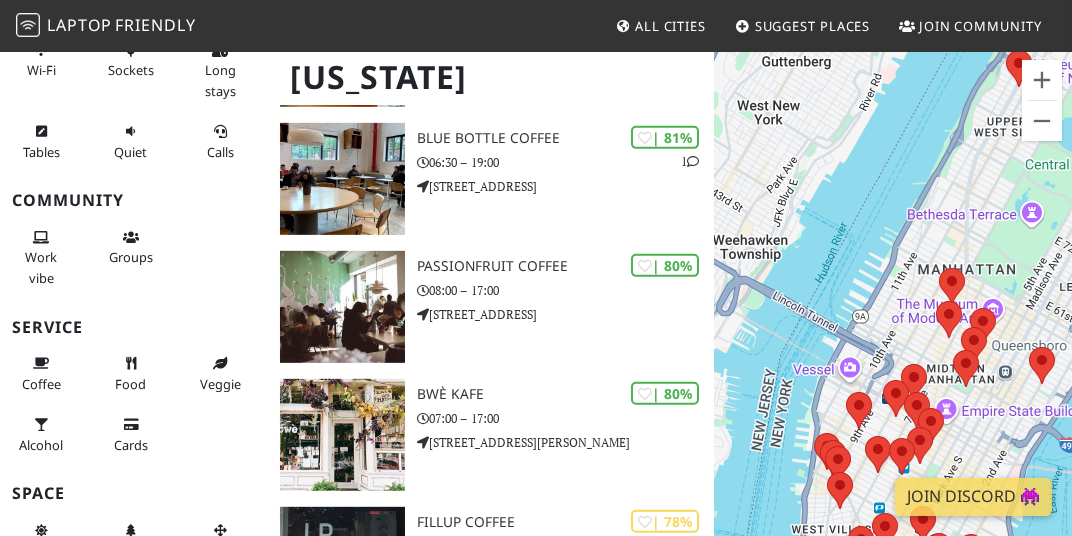 drag, startPoint x: 871, startPoint y: 369, endPoint x: 895, endPoint y: 92, distance: 278.03778 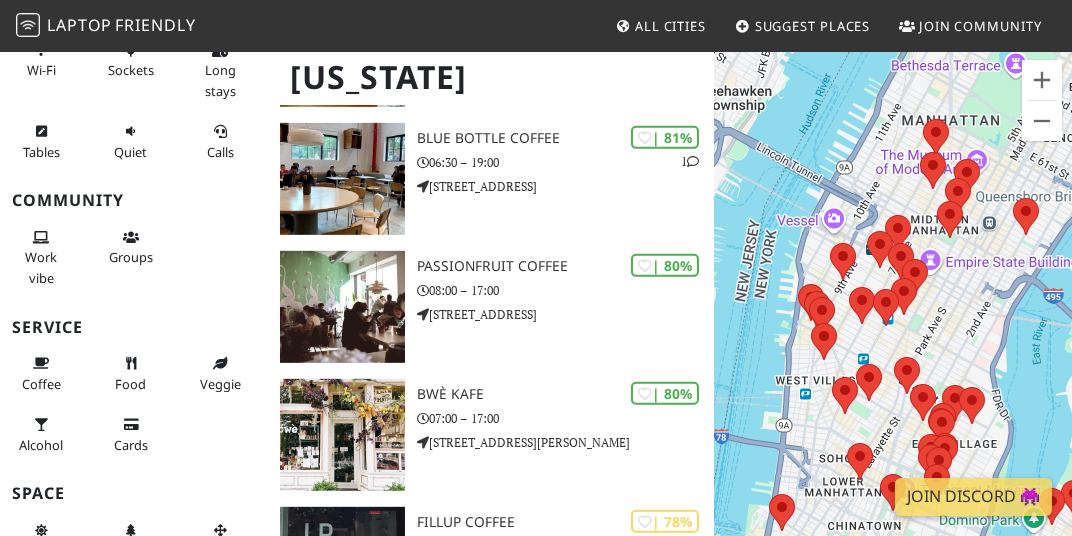 drag, startPoint x: 848, startPoint y: 242, endPoint x: 835, endPoint y: 130, distance: 112.75194 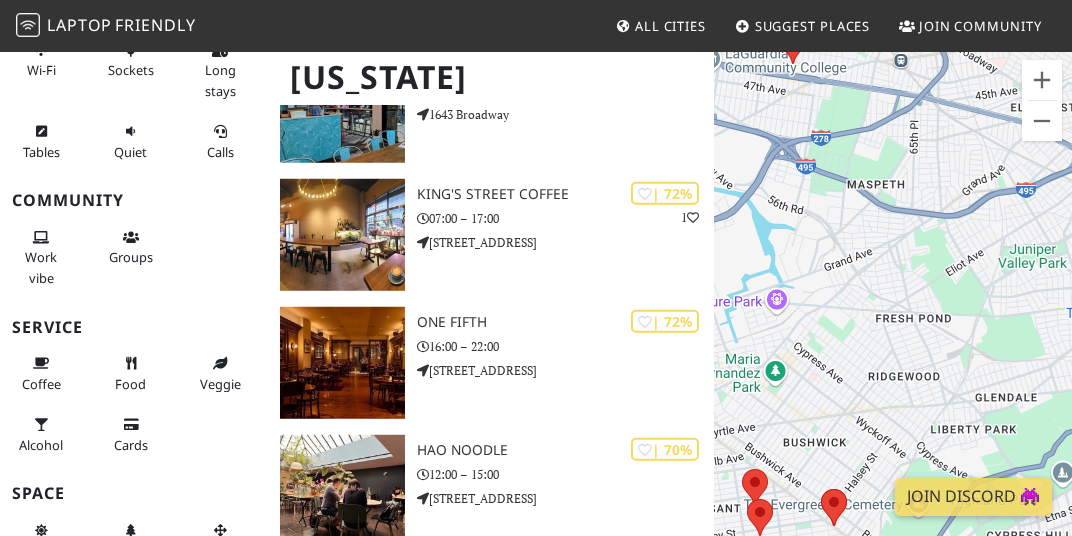scroll, scrollTop: 3010, scrollLeft: 0, axis: vertical 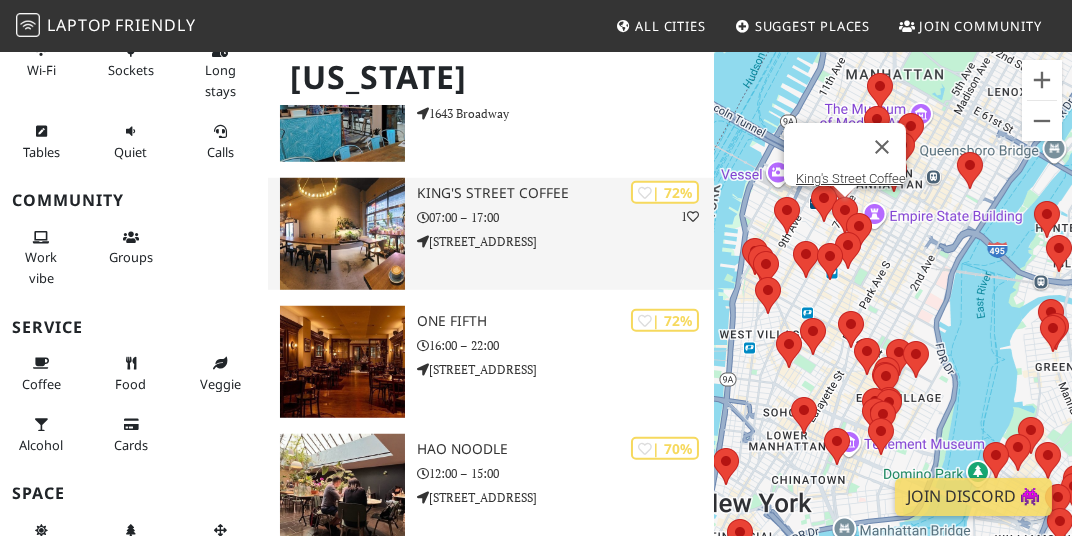 click on "121 W 30th St" at bounding box center [566, 241] 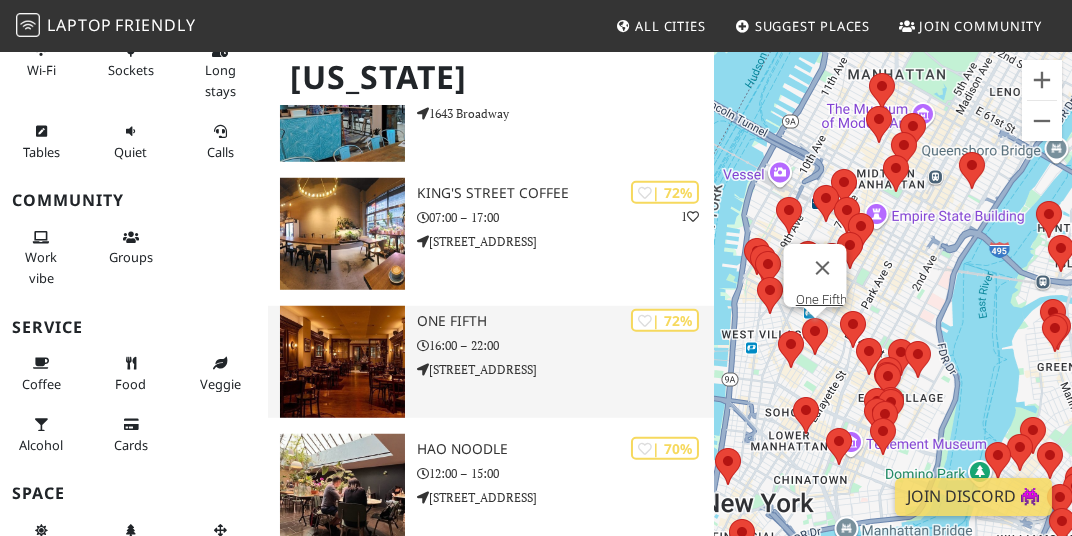 click at bounding box center (342, 362) 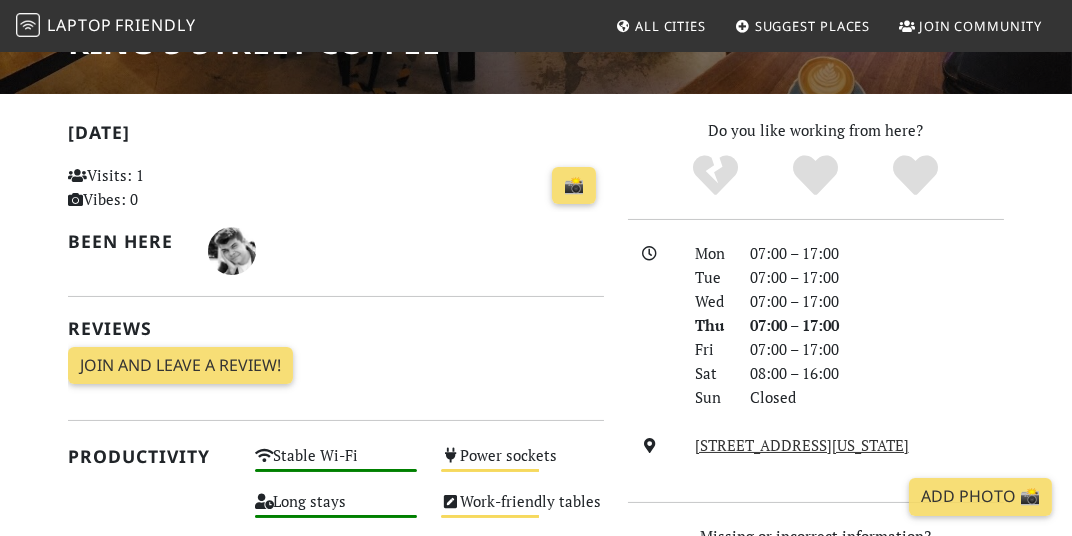 scroll, scrollTop: 0, scrollLeft: 0, axis: both 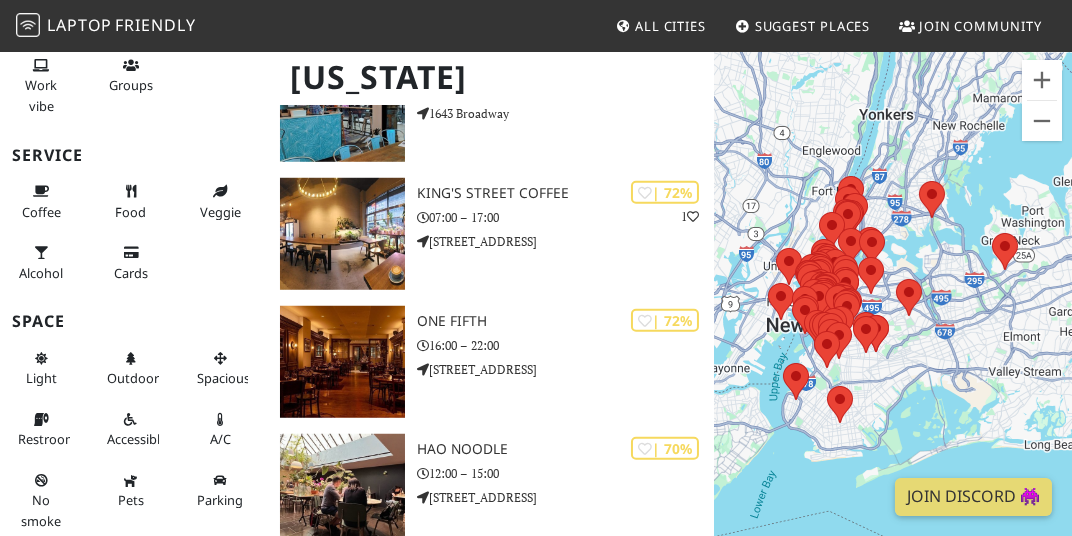 click on "Outdoor" at bounding box center [133, 378] 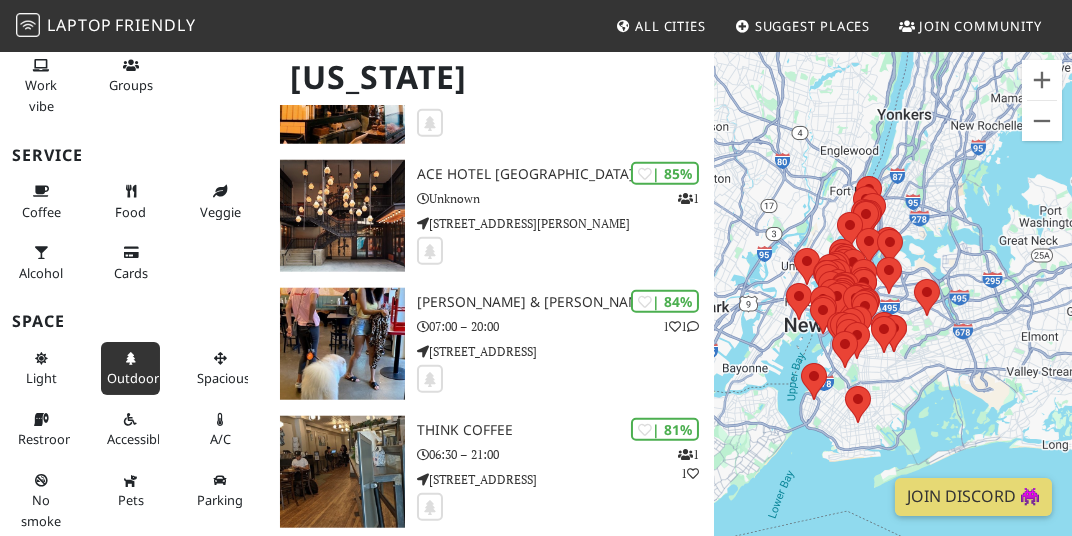 scroll, scrollTop: 3573, scrollLeft: 0, axis: vertical 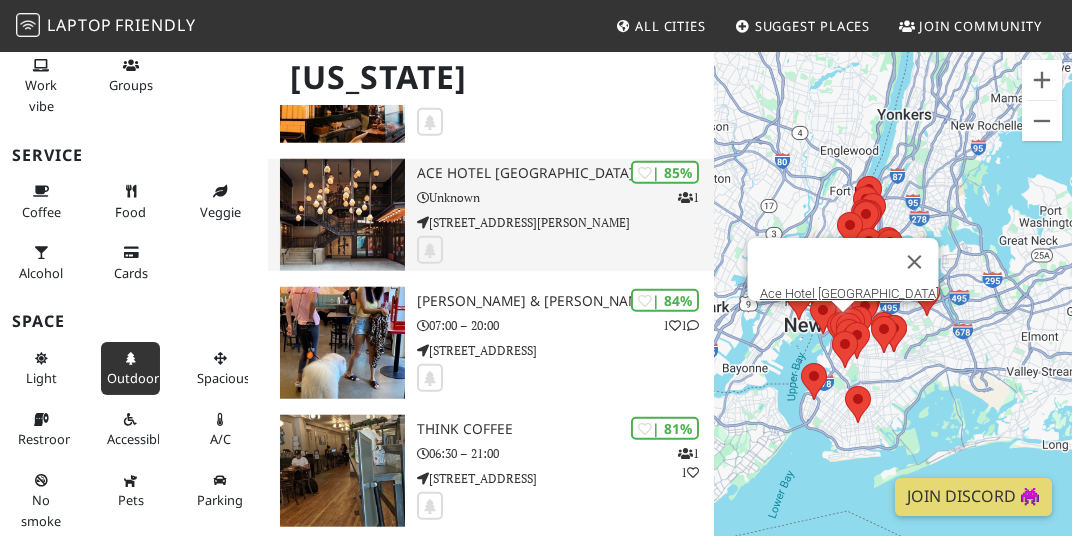 click at bounding box center [566, 251] 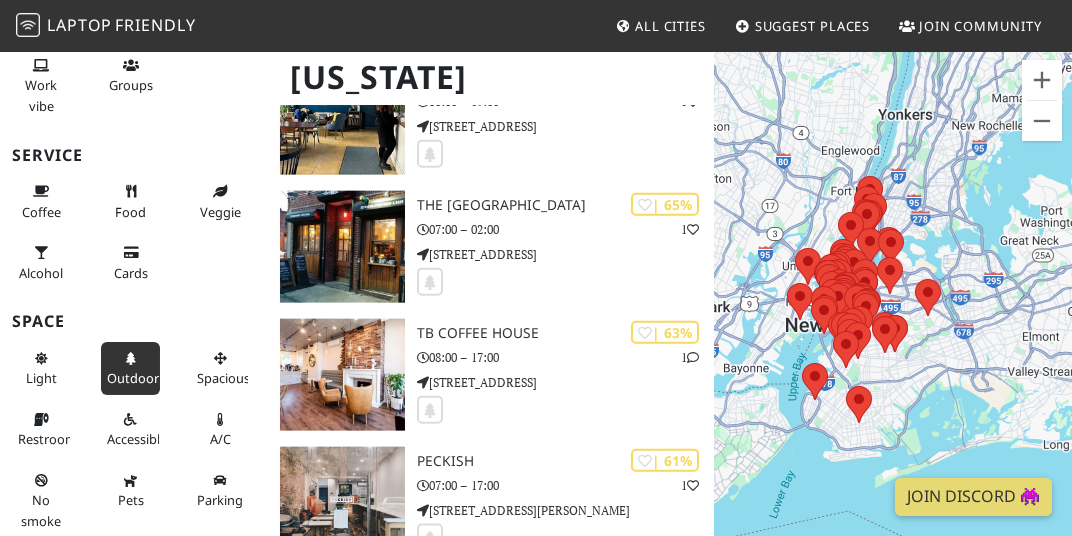 scroll, scrollTop: 4843, scrollLeft: 0, axis: vertical 